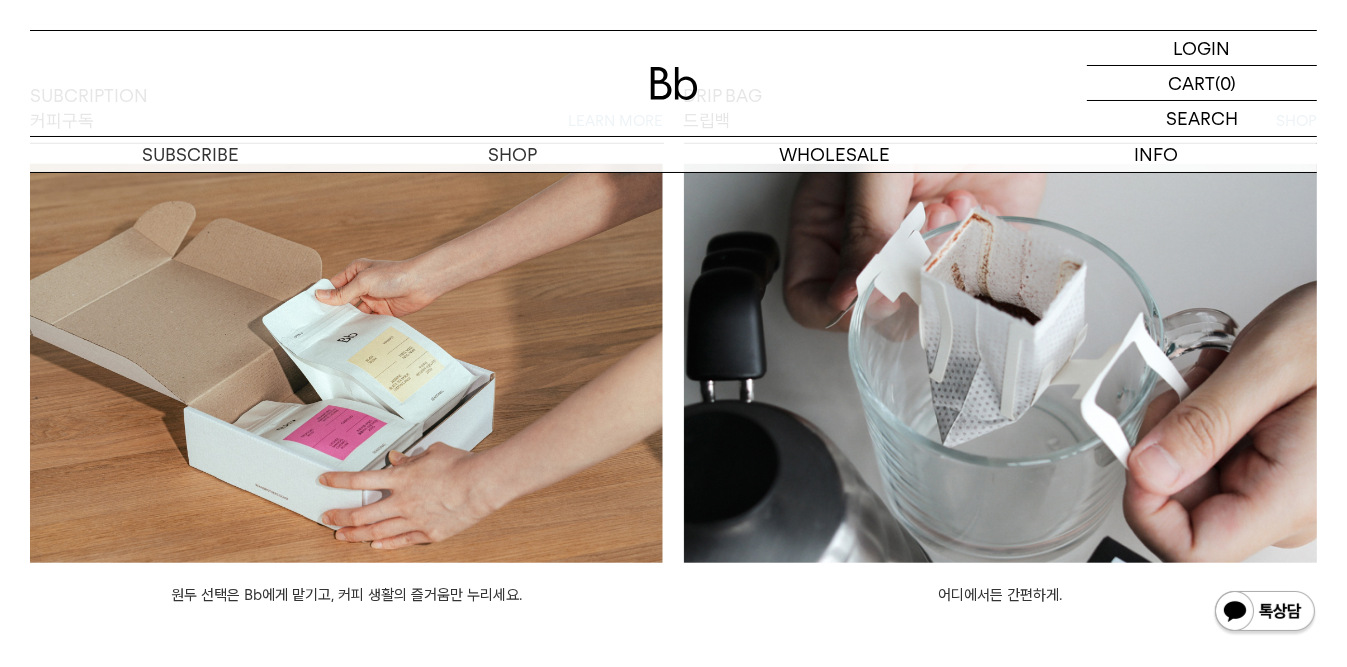 scroll, scrollTop: 0, scrollLeft: 0, axis: both 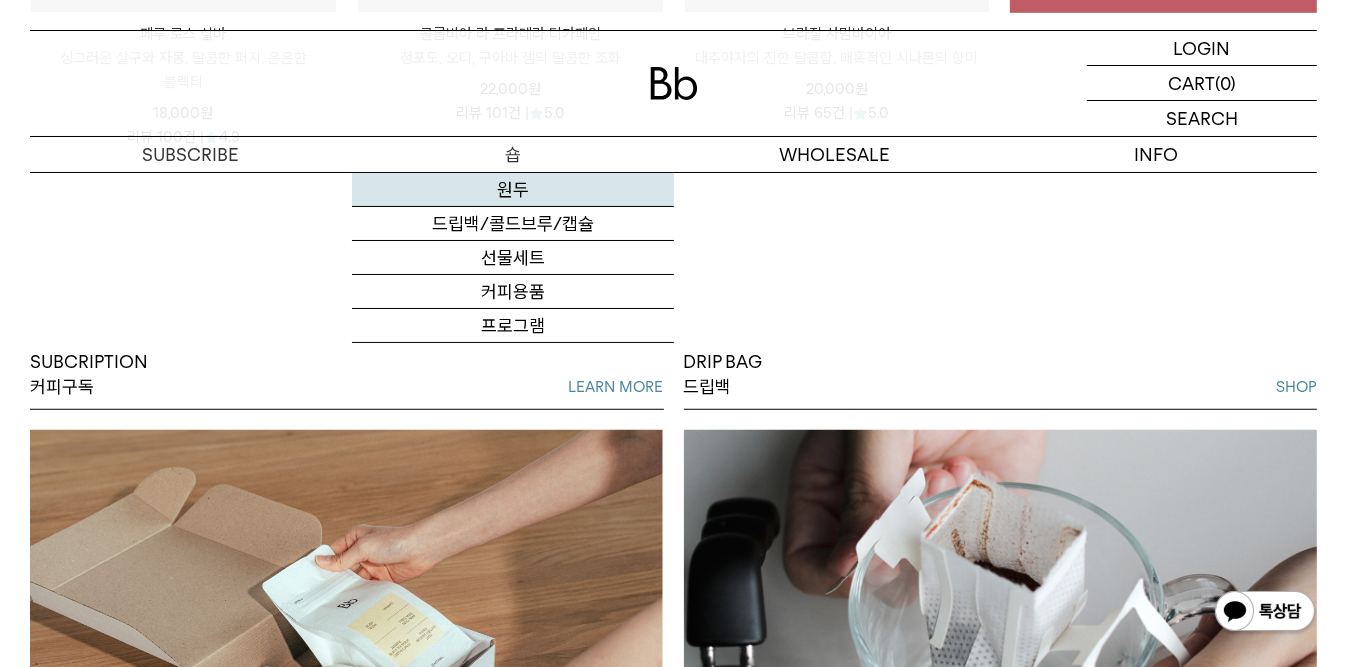 click on "원두" at bounding box center (513, 190) 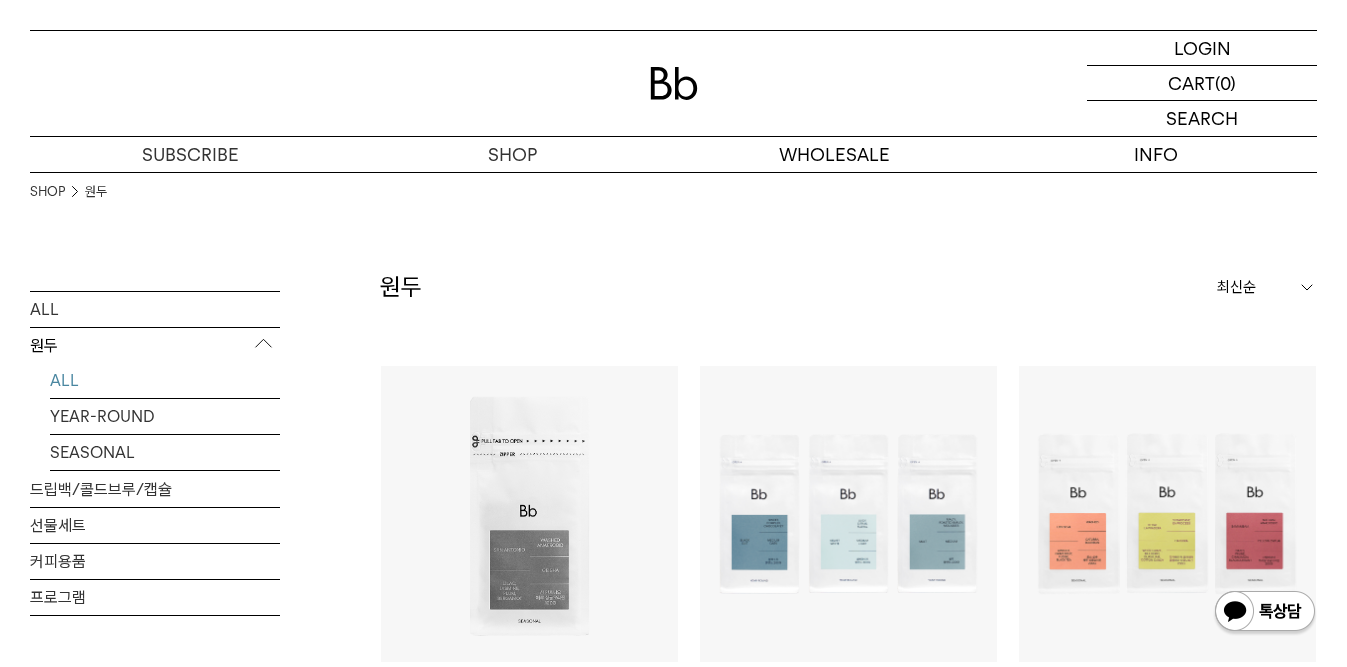 scroll, scrollTop: 0, scrollLeft: 0, axis: both 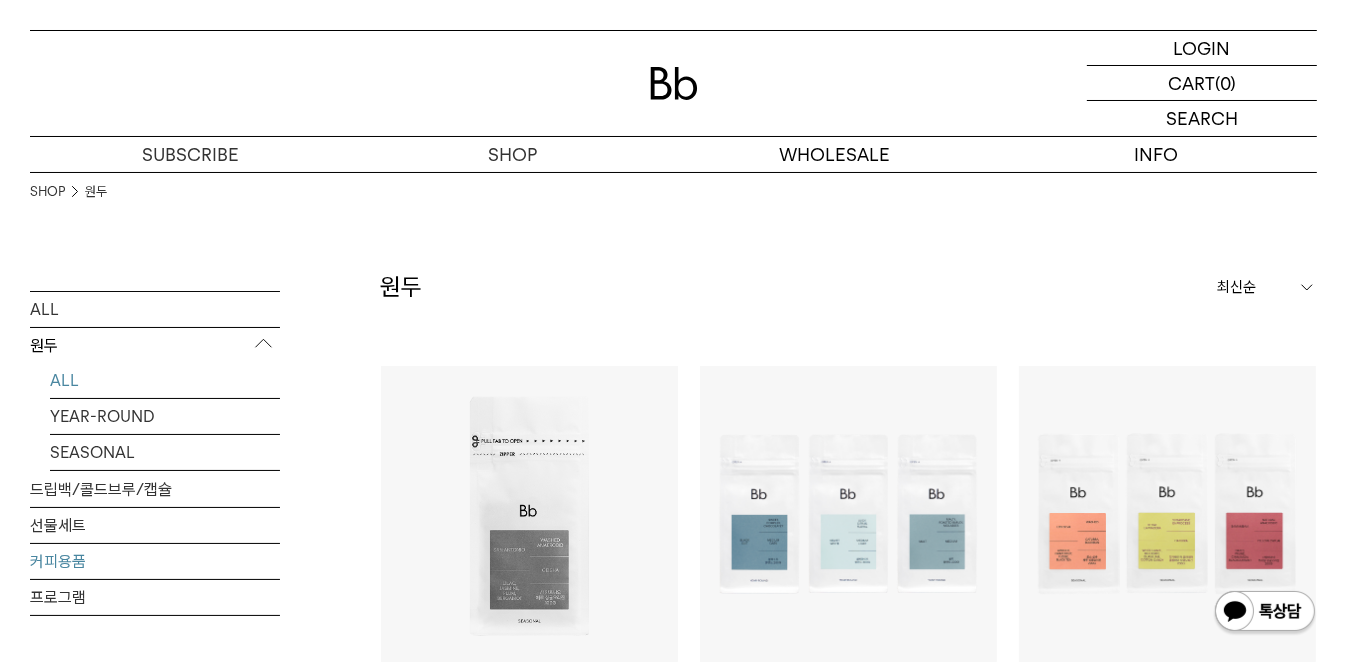 click on "커피용품" at bounding box center [155, 560] 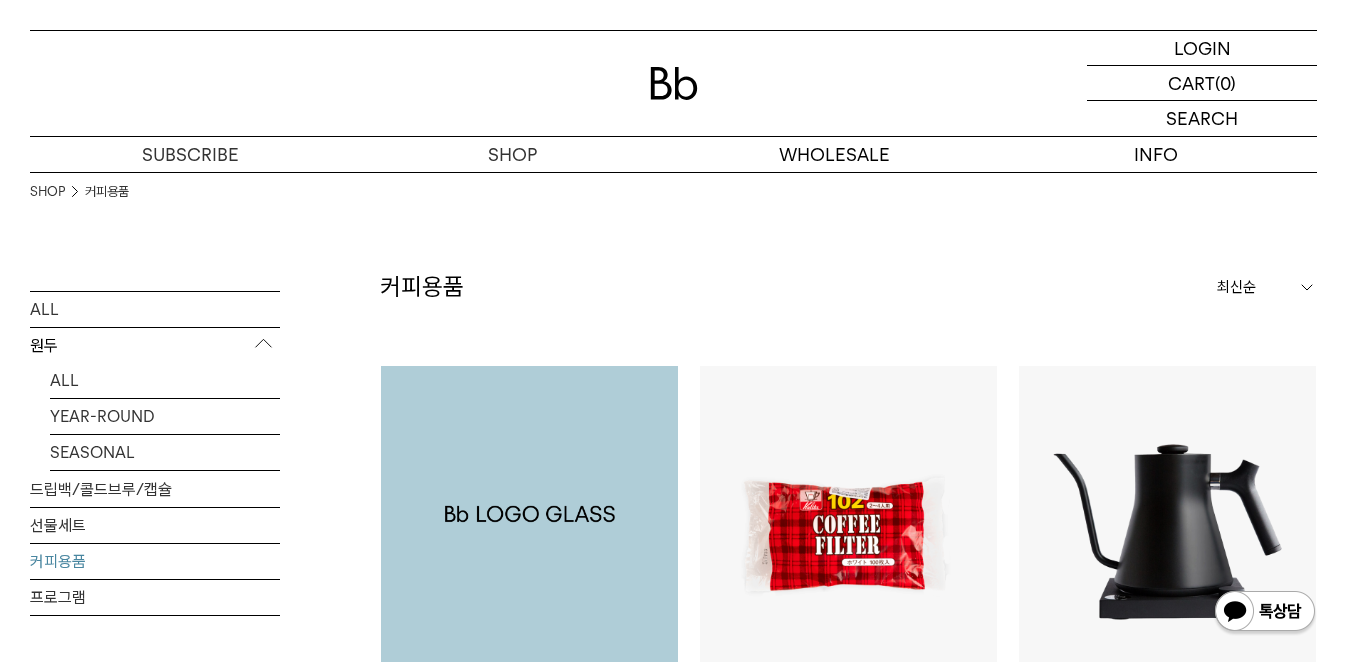 scroll, scrollTop: 158, scrollLeft: 0, axis: vertical 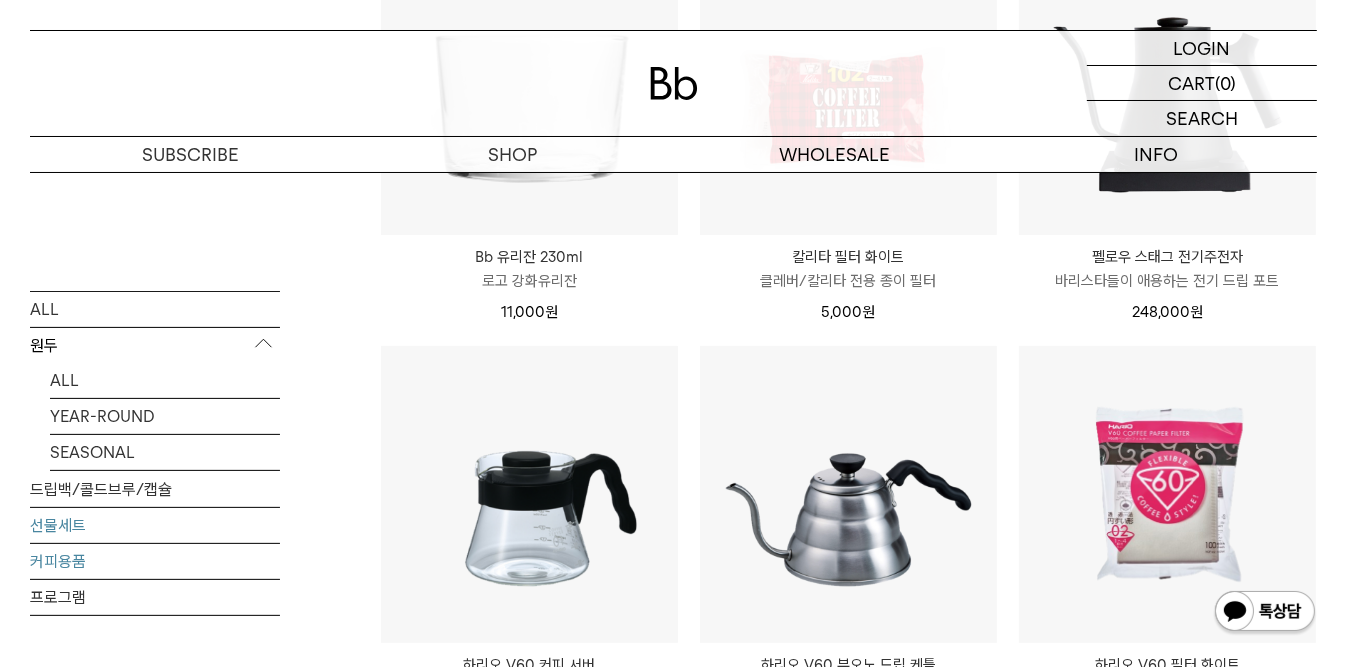 click on "선물세트" at bounding box center (155, 524) 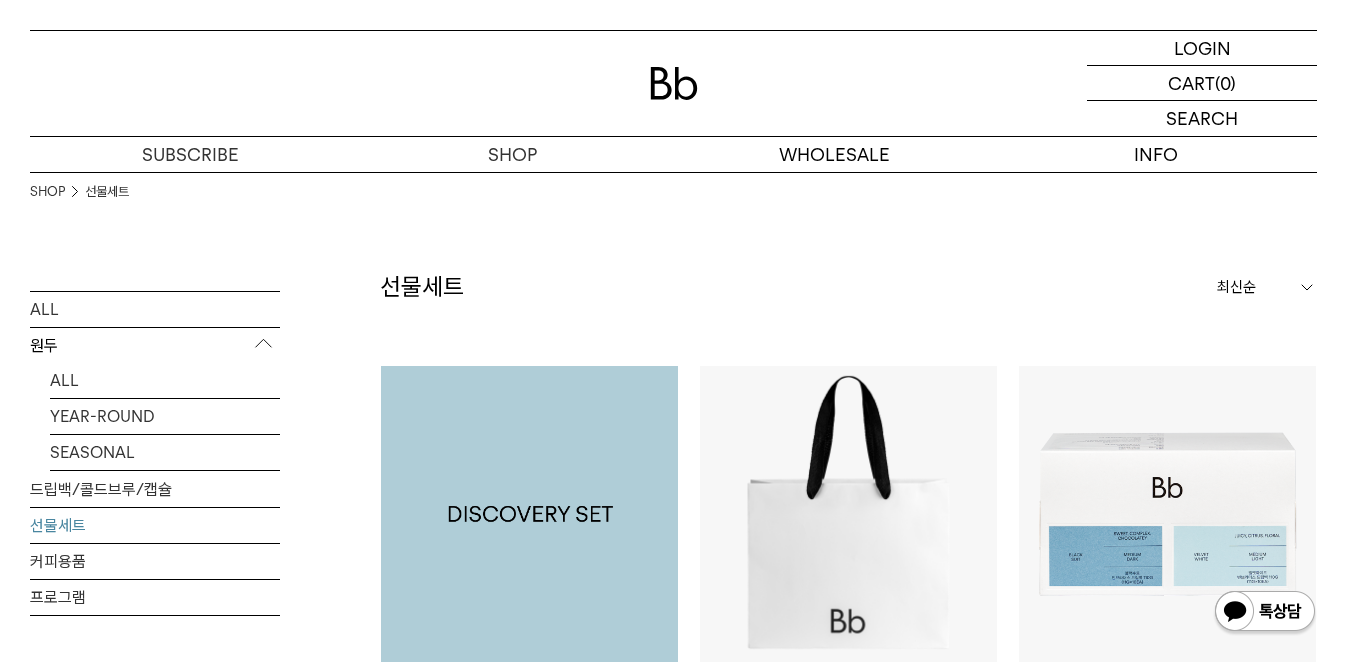 scroll, scrollTop: 0, scrollLeft: 0, axis: both 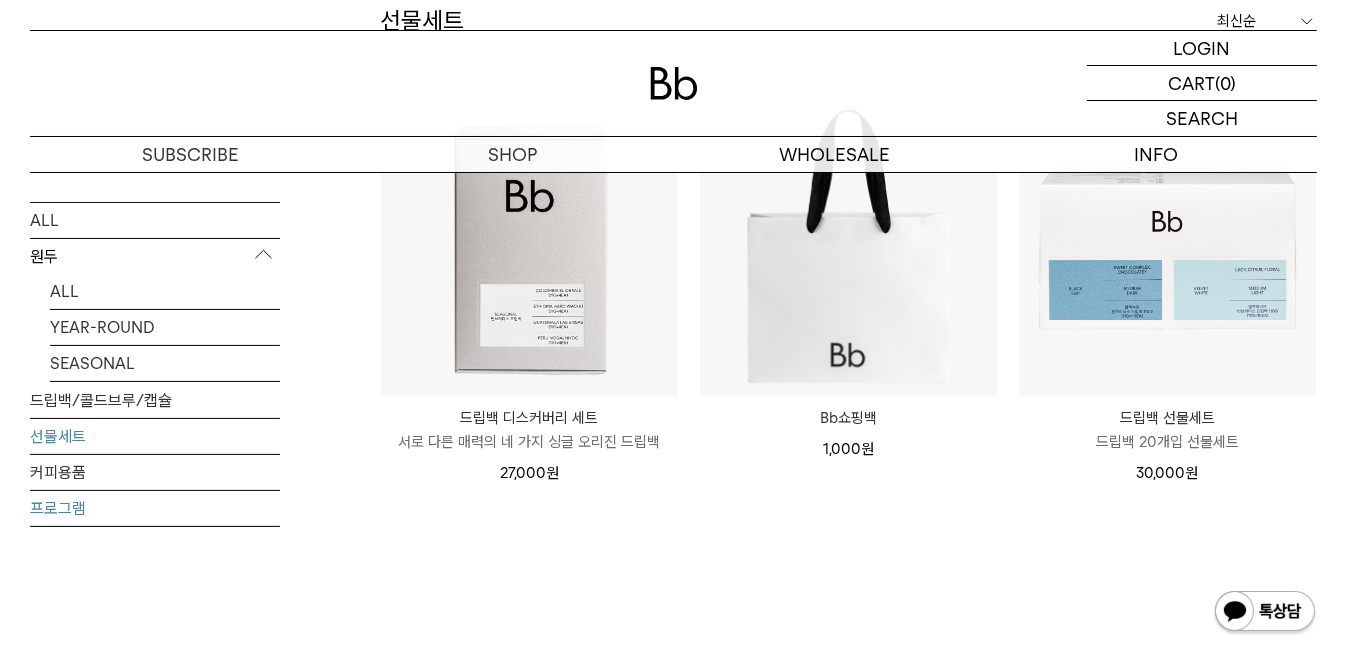 click on "프로그램" at bounding box center [155, 507] 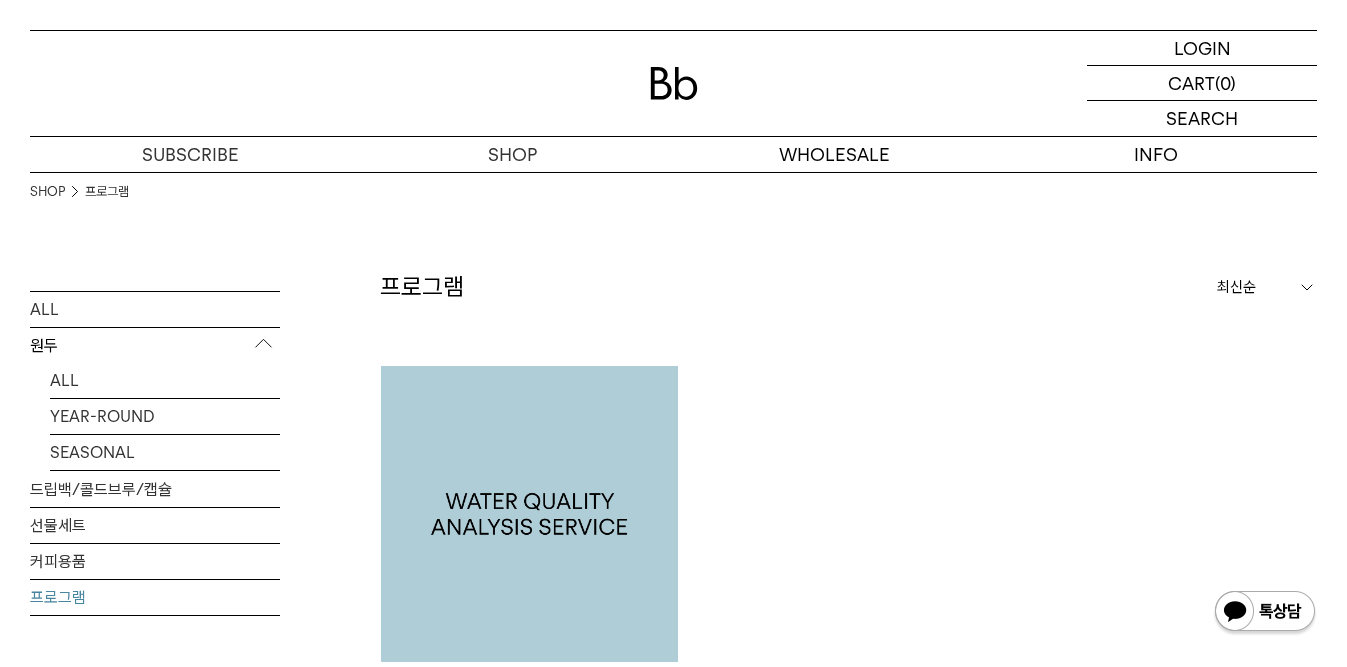 scroll, scrollTop: 0, scrollLeft: 0, axis: both 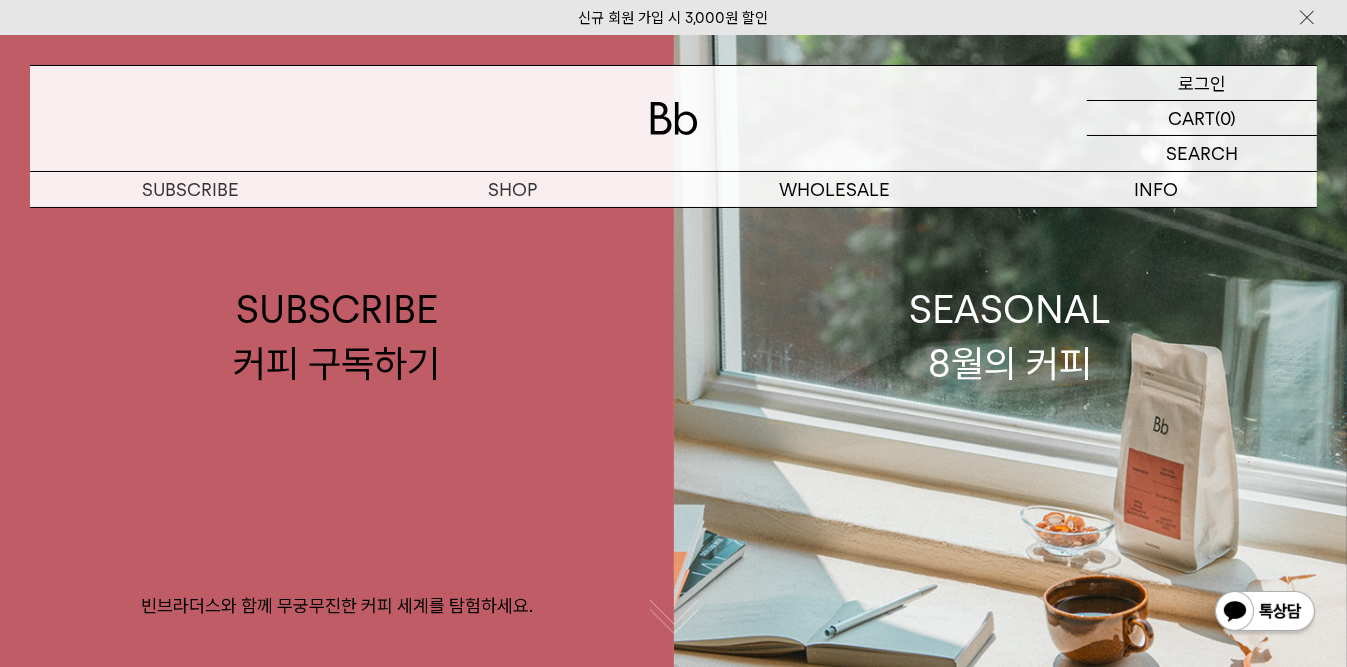 click on "로그인" at bounding box center (1202, 83) 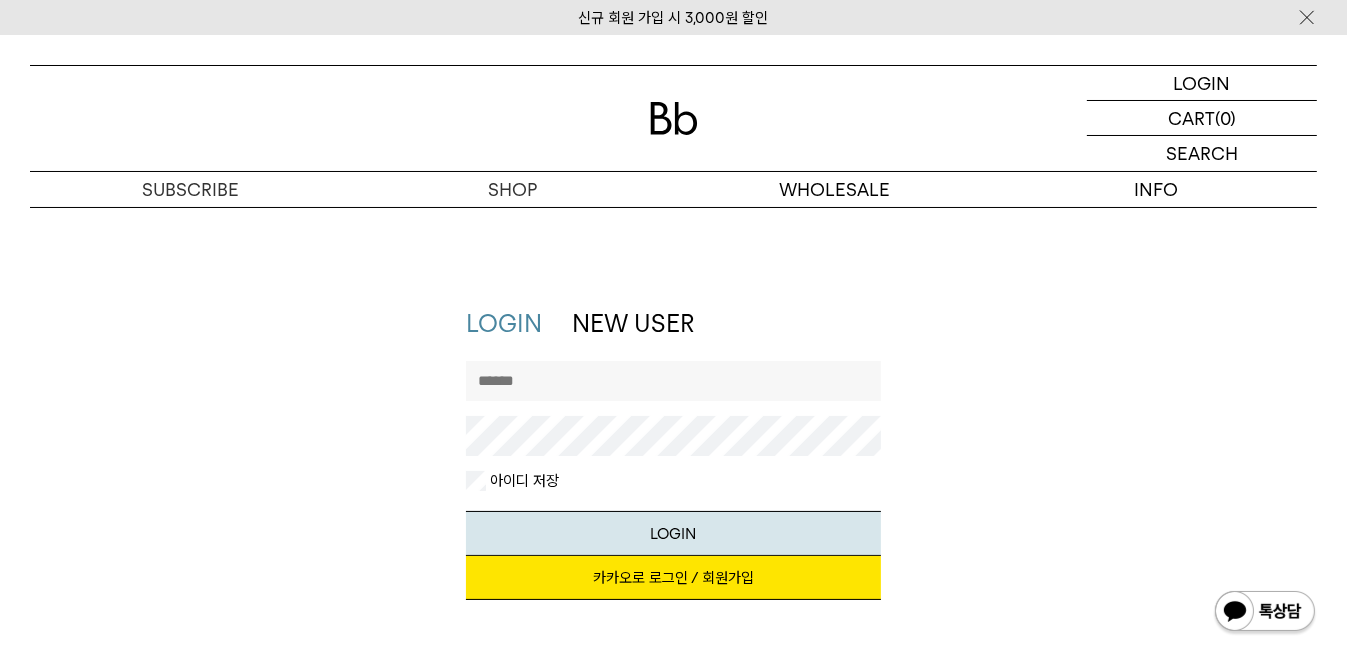 scroll, scrollTop: 0, scrollLeft: 0, axis: both 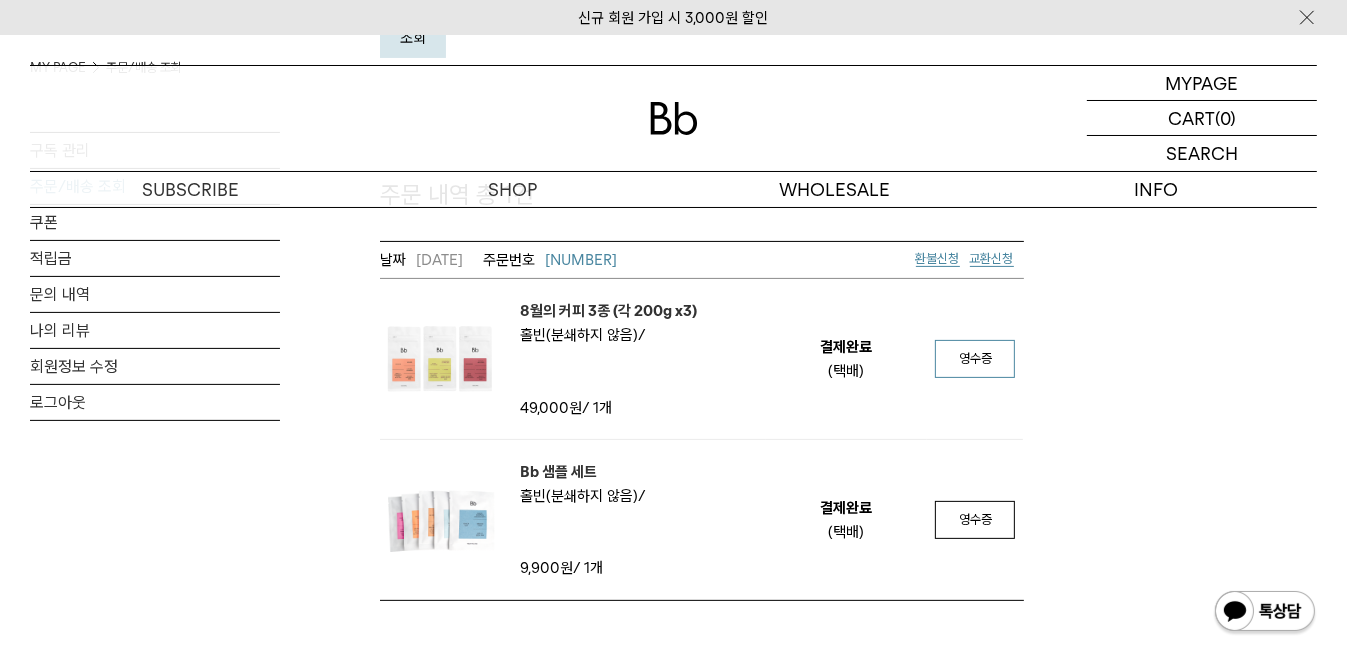 click on "영수증" at bounding box center [975, 359] 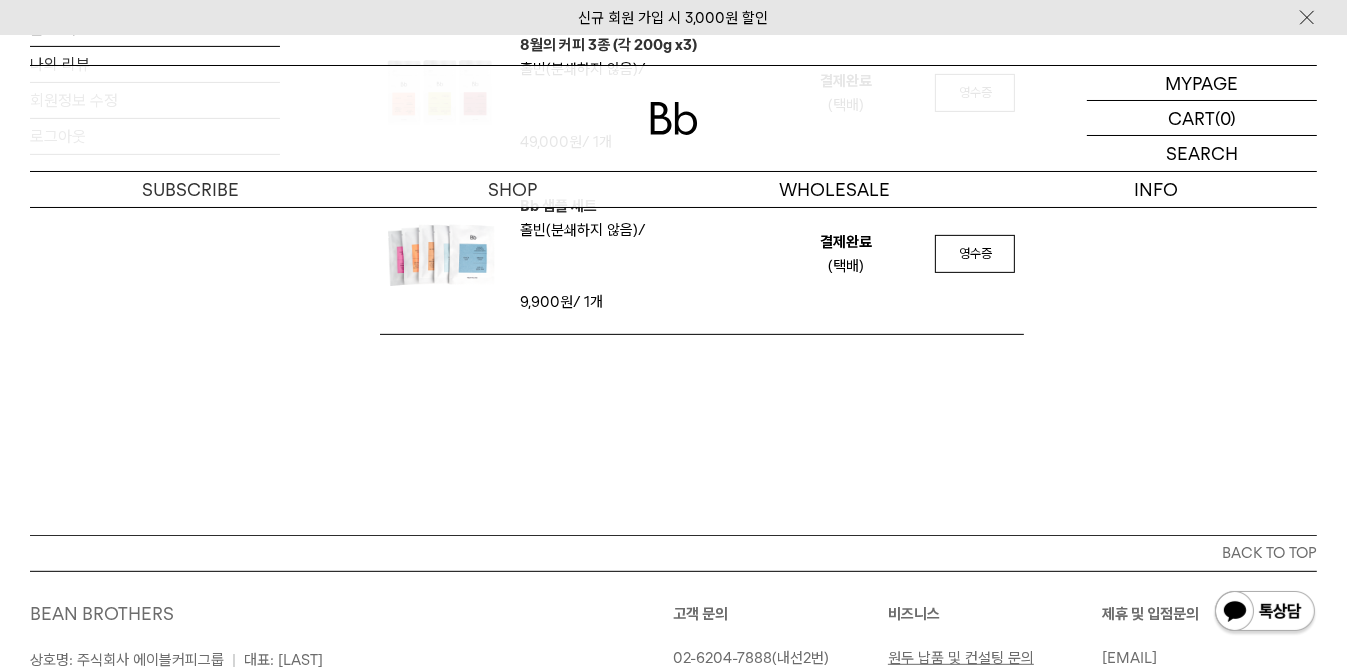 scroll, scrollTop: 400, scrollLeft: 0, axis: vertical 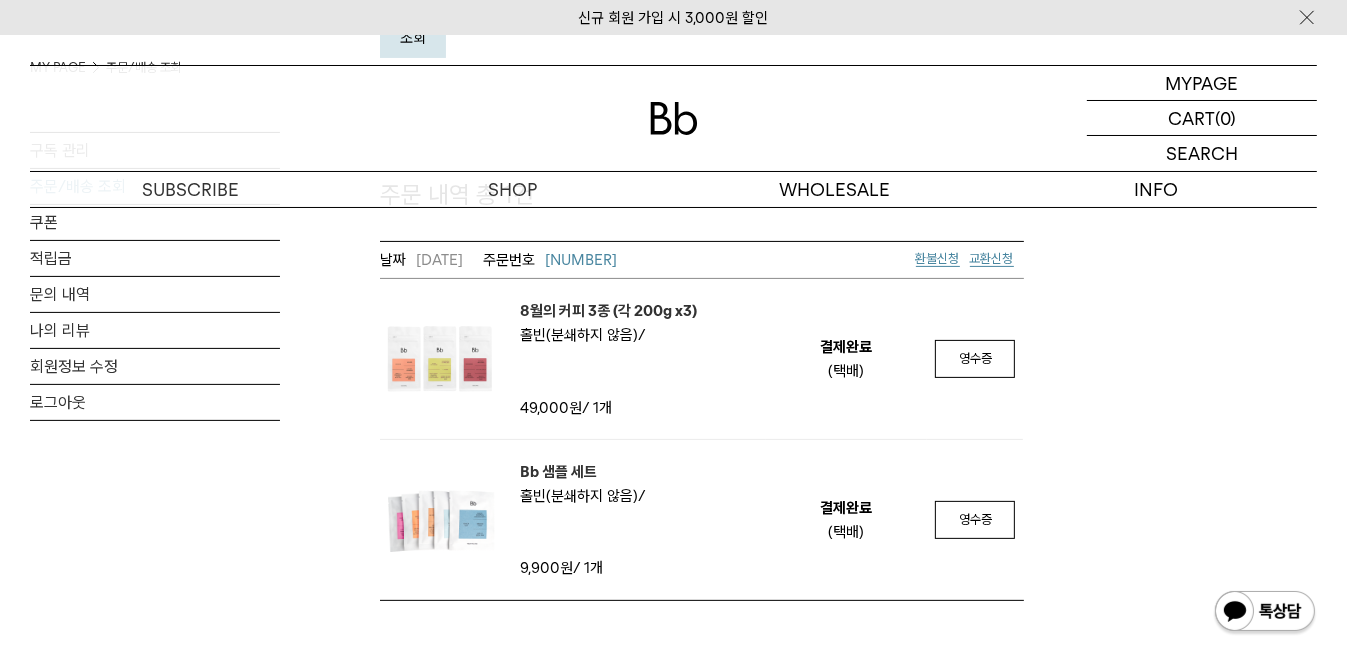click on "[NUMBER]" at bounding box center [581, 260] 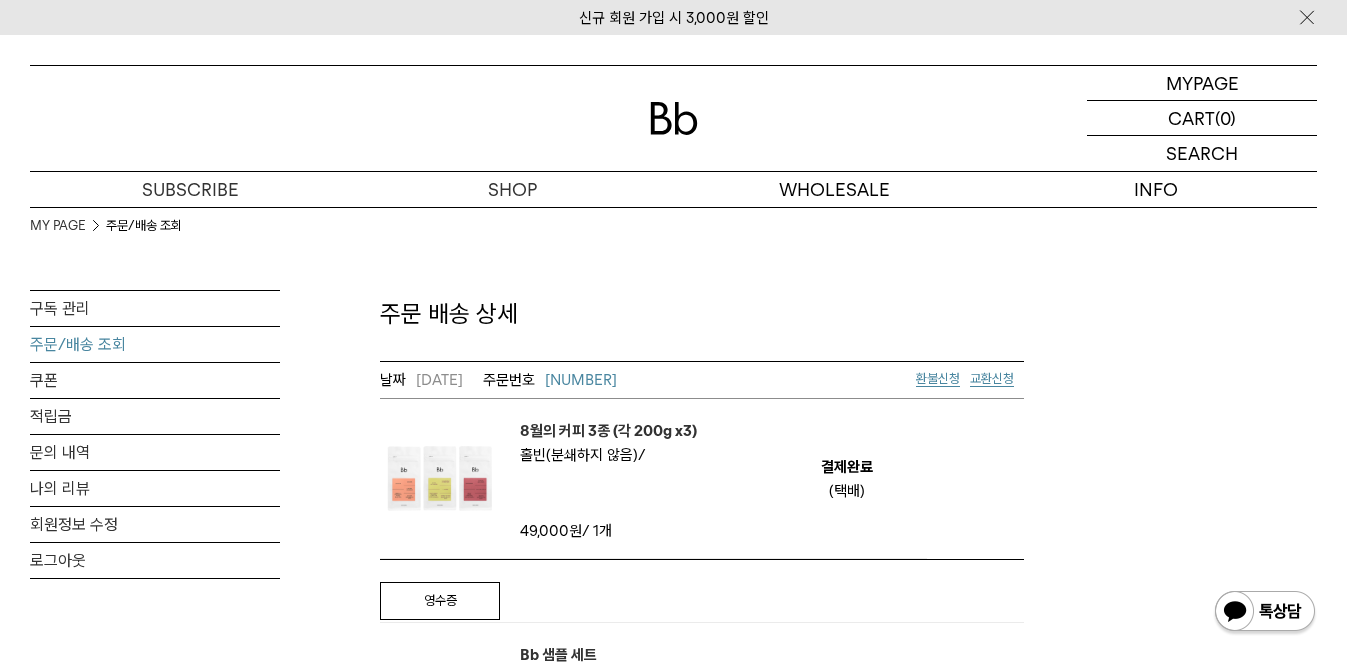 scroll, scrollTop: 0, scrollLeft: 0, axis: both 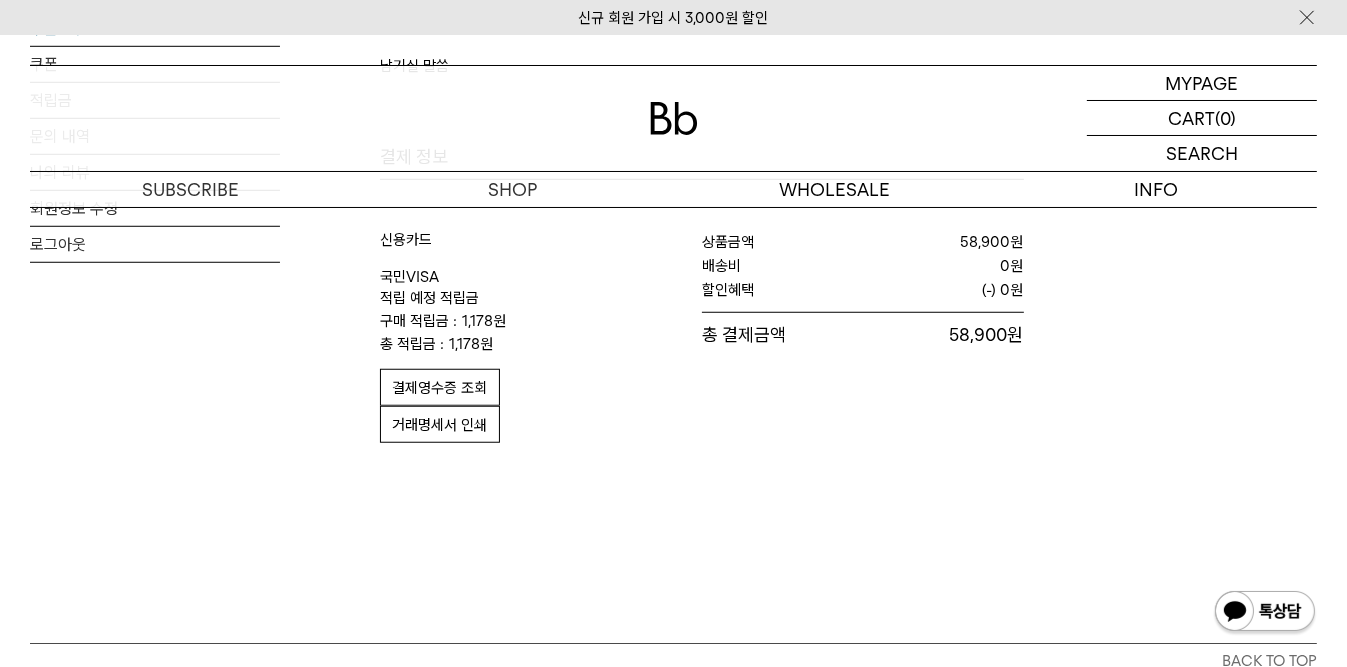 click on "결제영수증 조회" at bounding box center [440, 388] 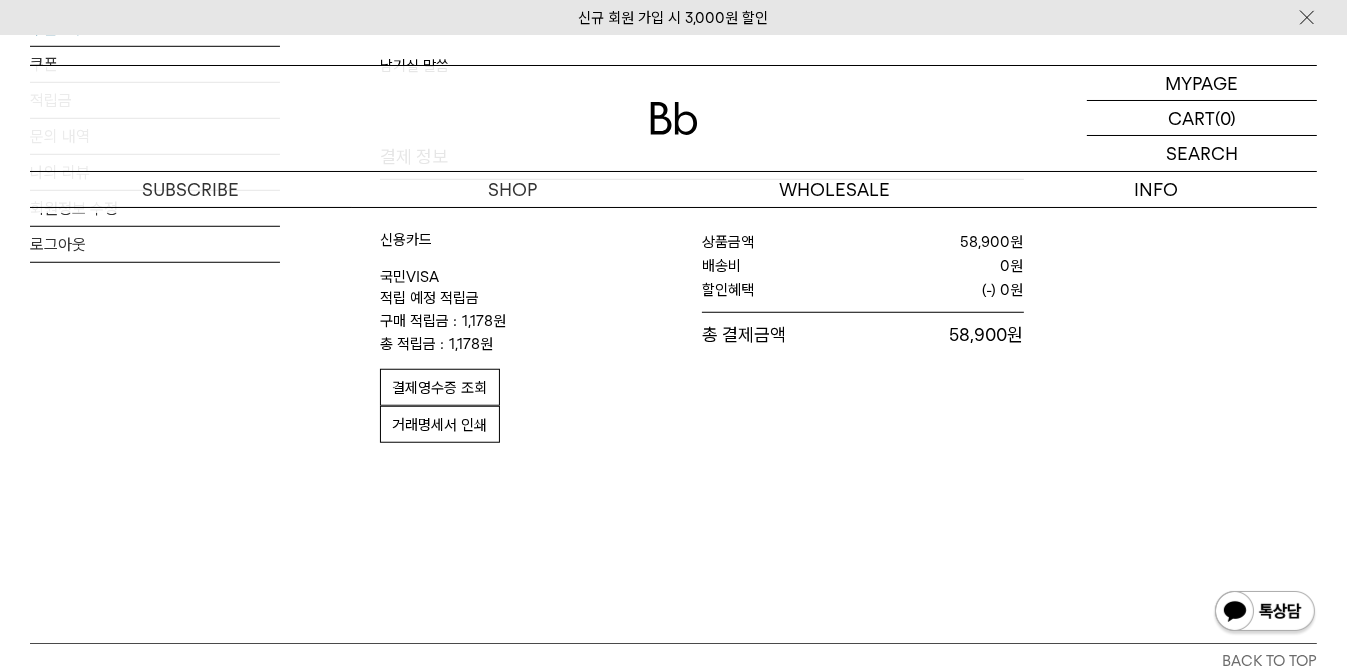 click on "거래명세서 인쇄" at bounding box center [440, 425] 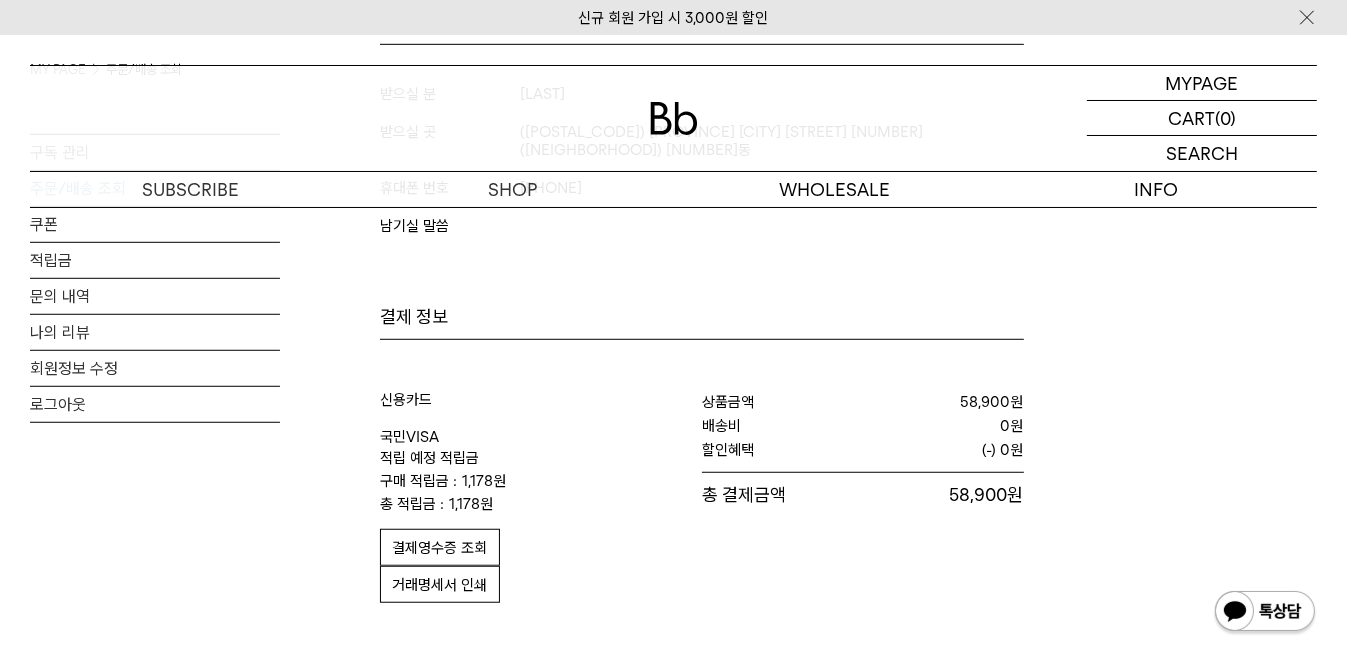 scroll, scrollTop: 1066, scrollLeft: 0, axis: vertical 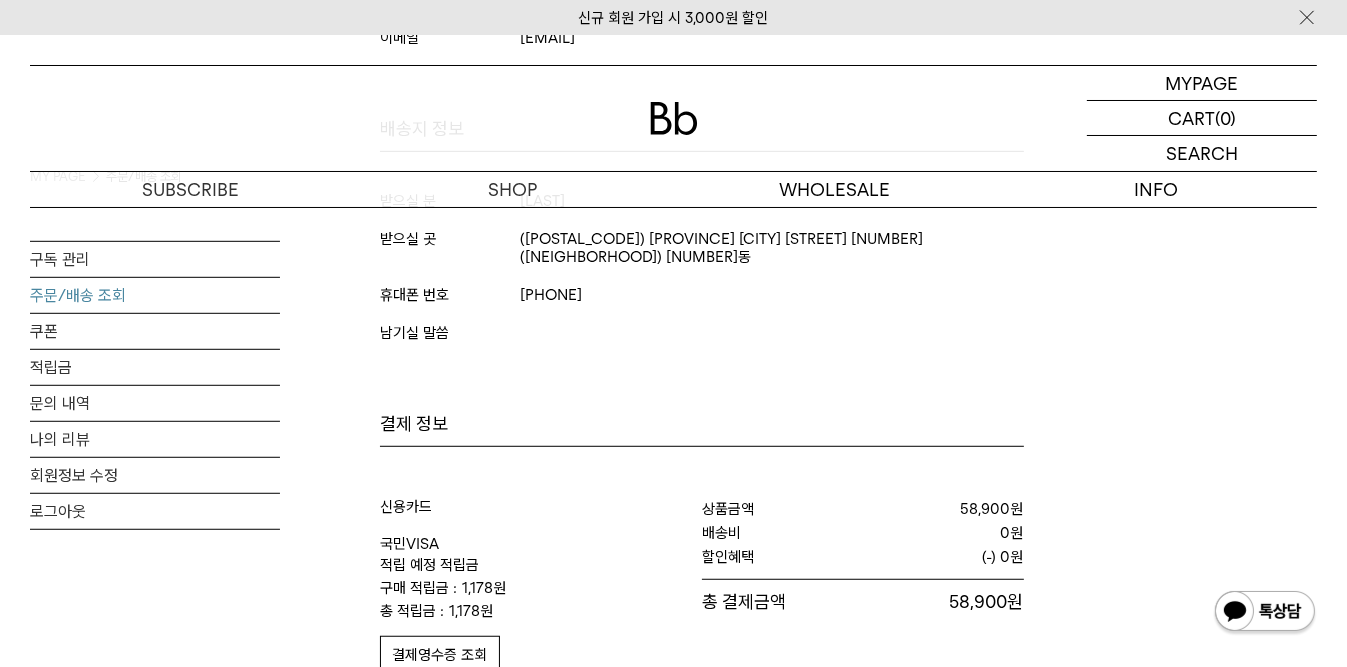 click on "주문/배송 조회" at bounding box center (155, 295) 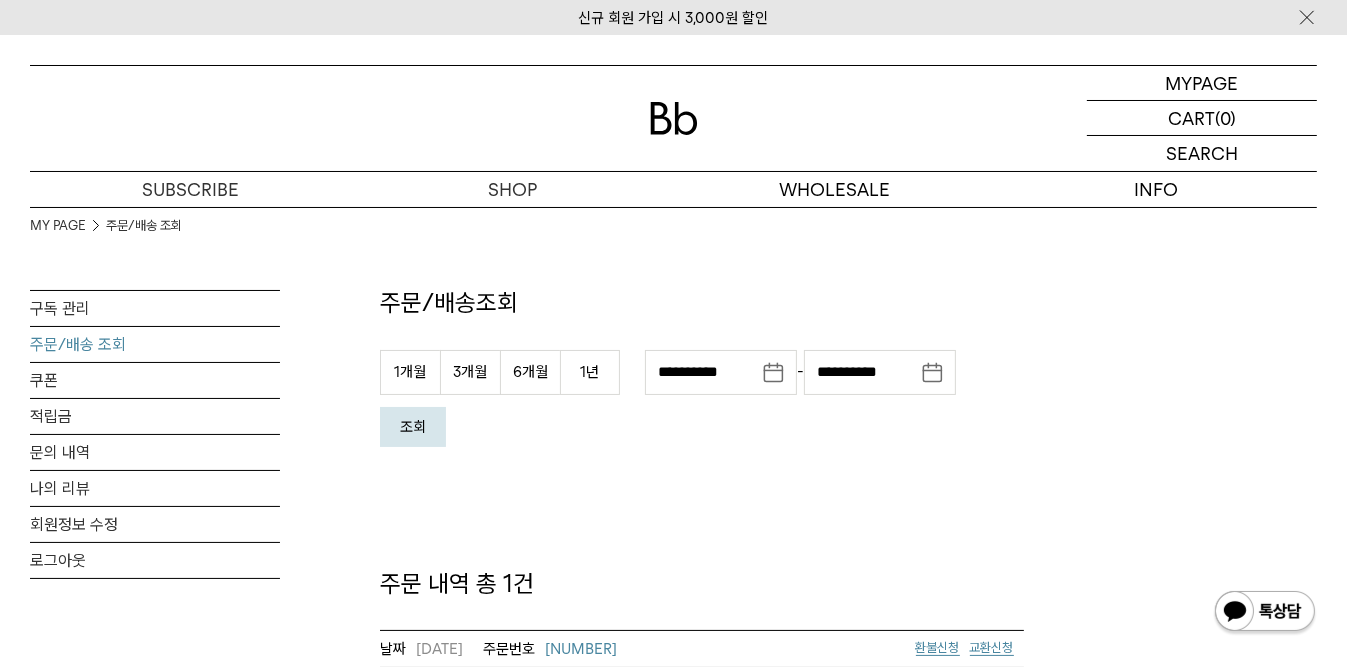 scroll, scrollTop: 0, scrollLeft: 0, axis: both 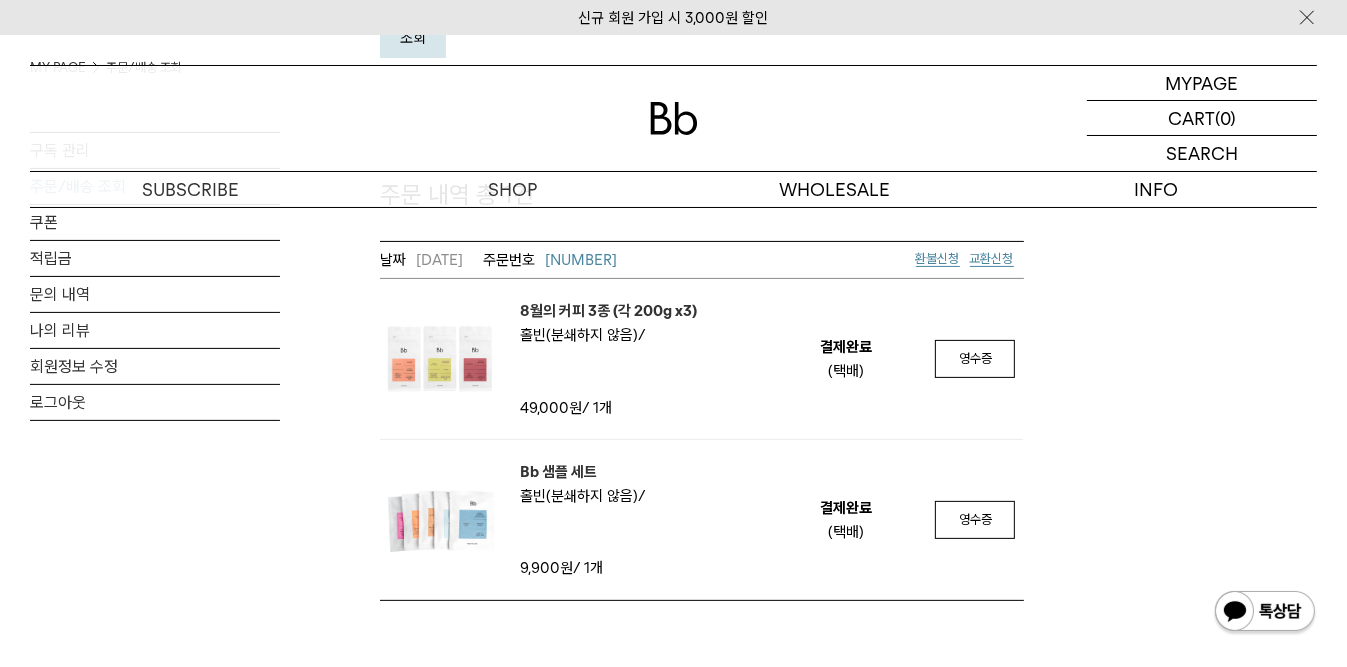 click at bounding box center [1265, 613] 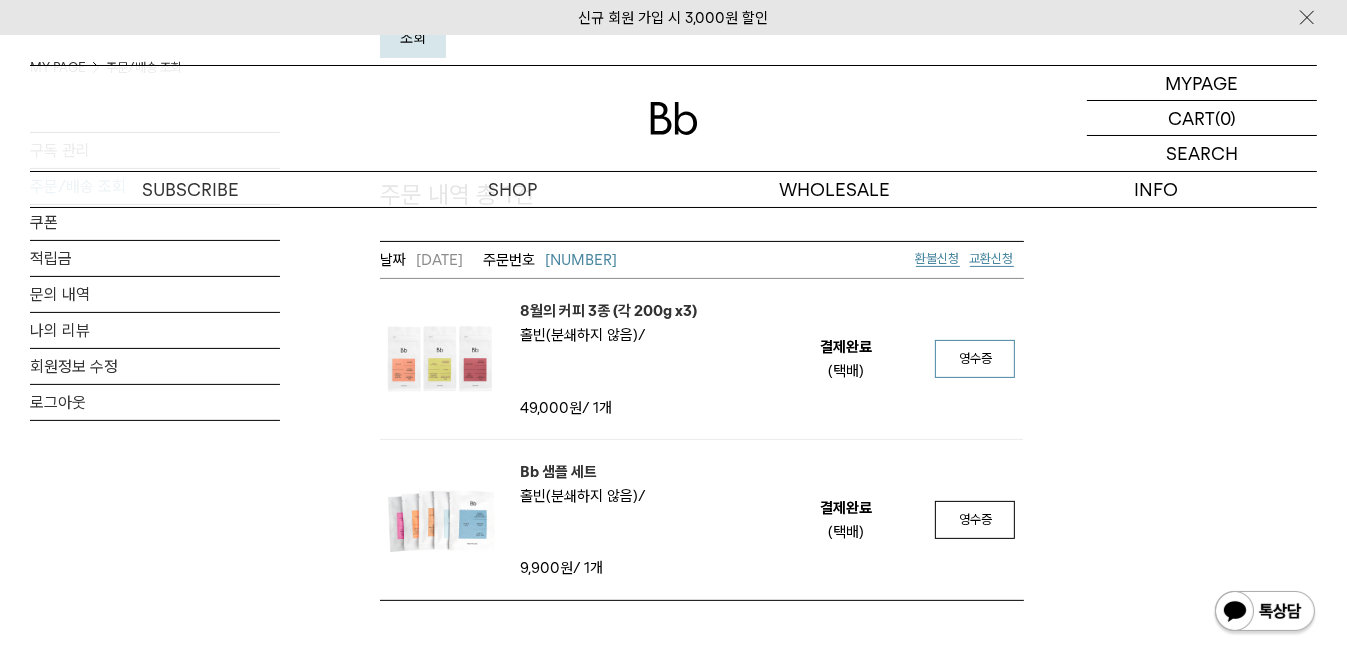 click on "영수증" at bounding box center (975, 359) 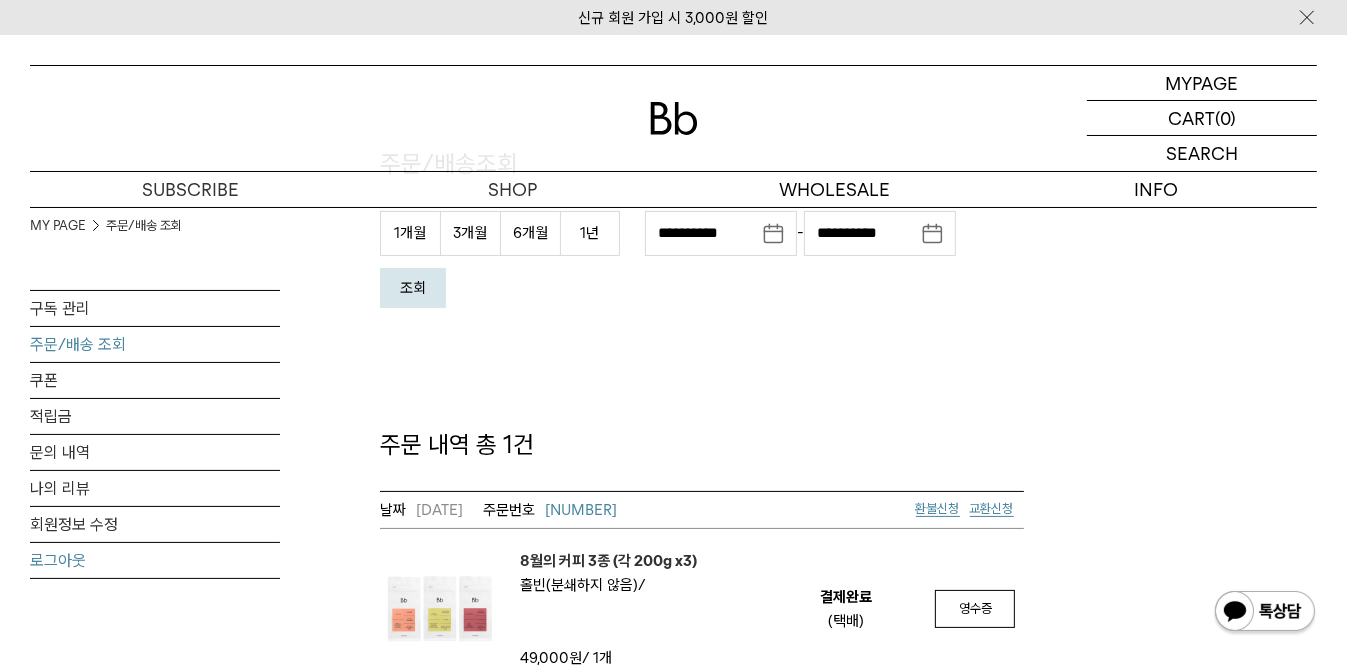 scroll, scrollTop: 133, scrollLeft: 0, axis: vertical 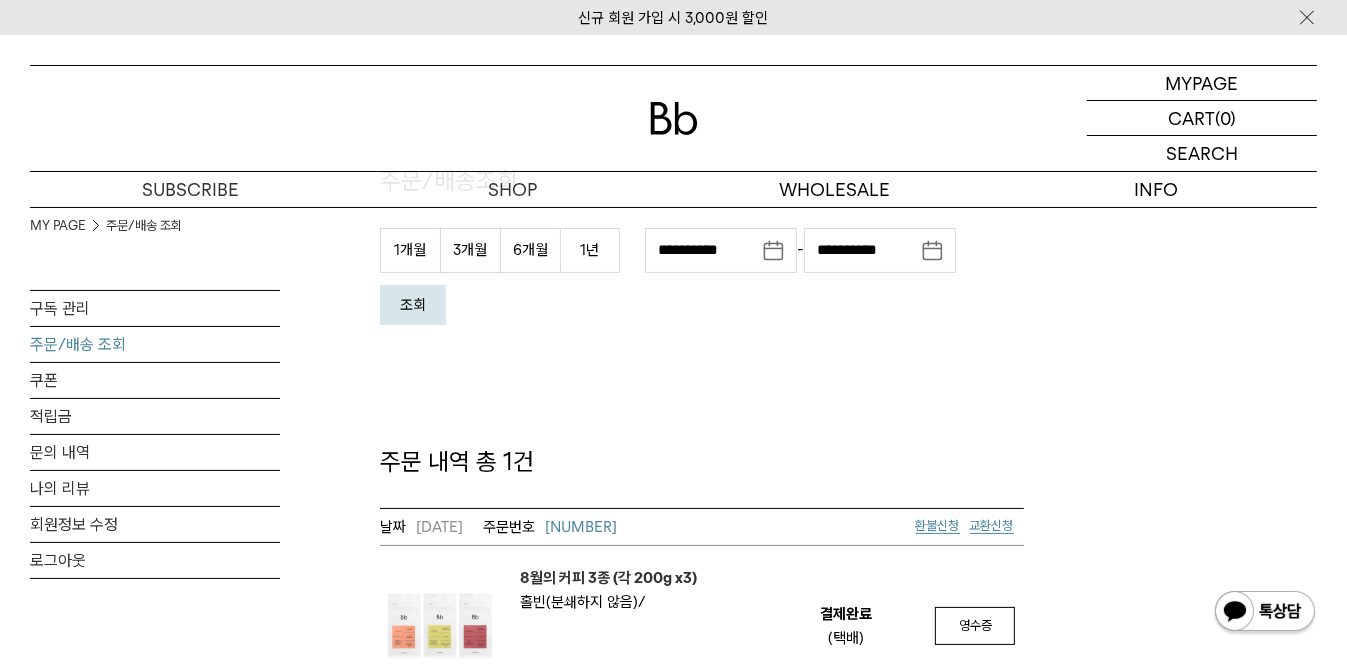 click on "주문/배송 조회" at bounding box center (155, 344) 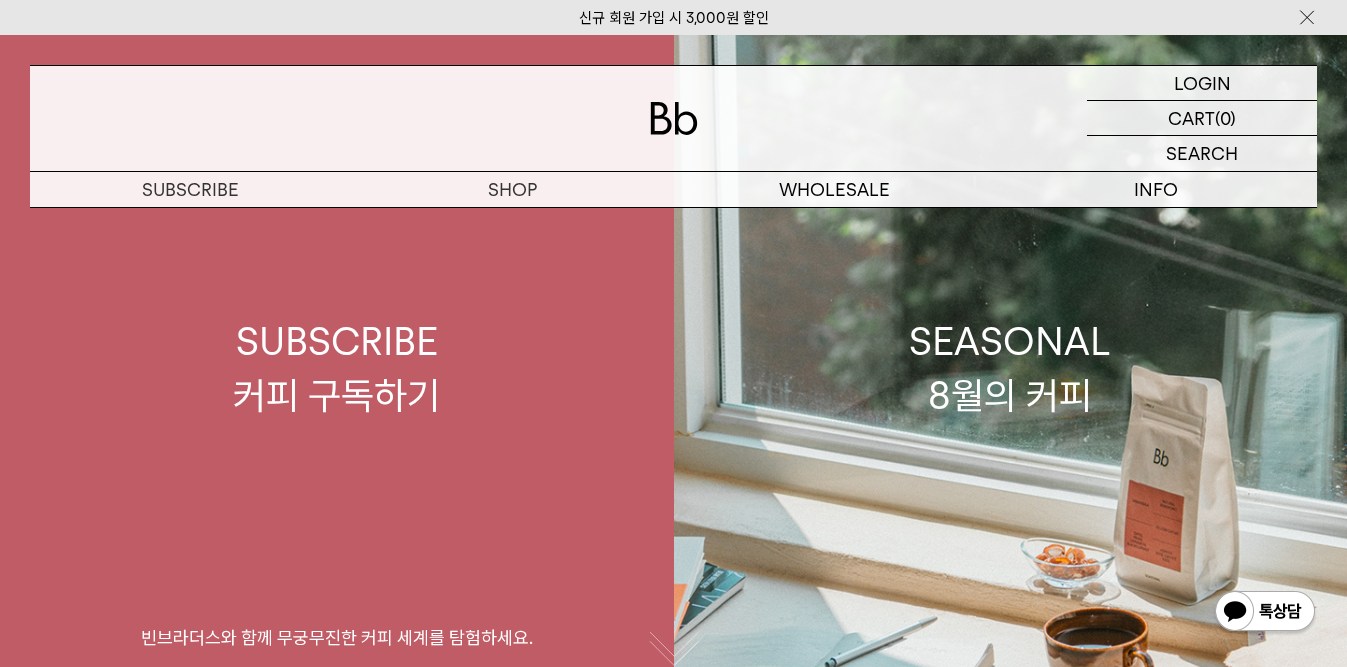 scroll, scrollTop: 0, scrollLeft: 0, axis: both 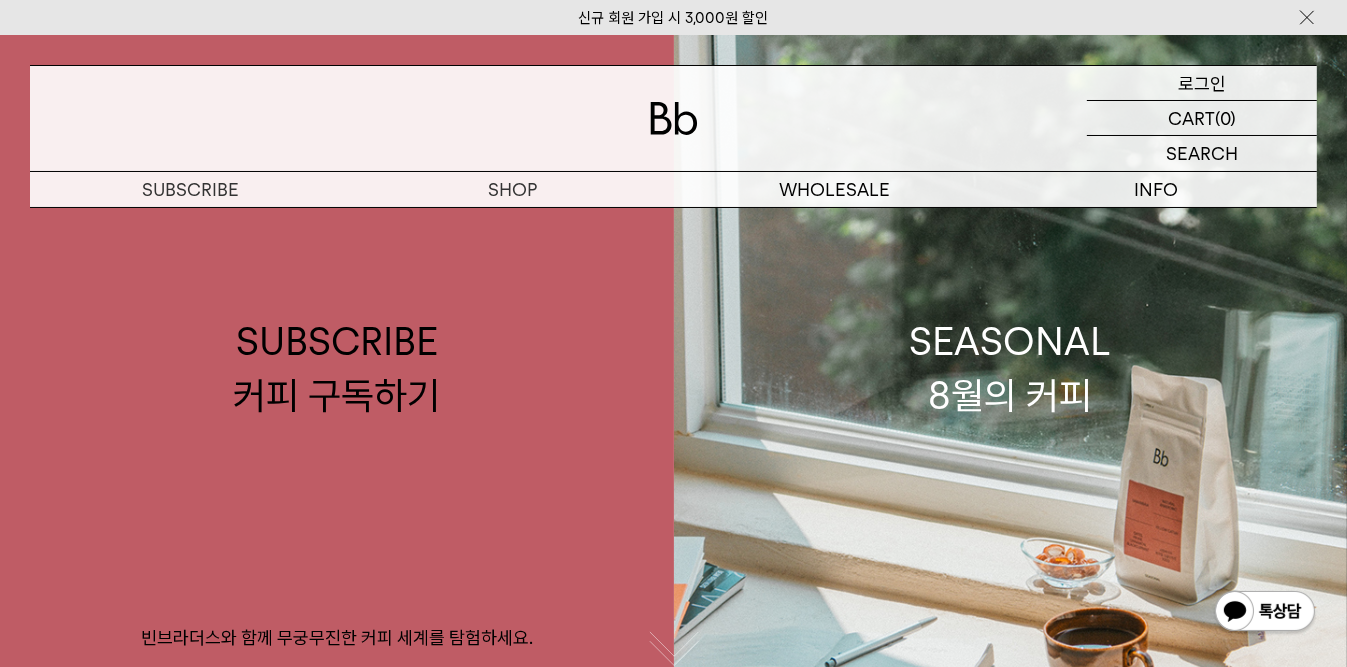 click on "로그인" at bounding box center (1202, 83) 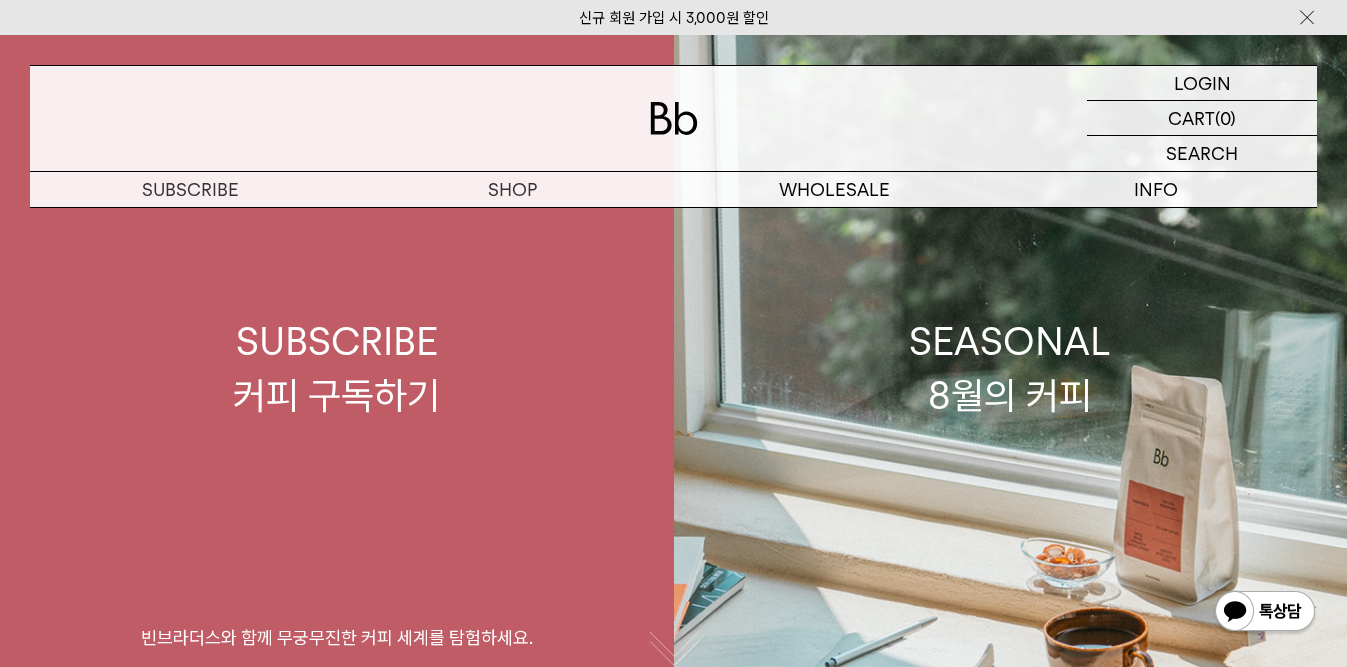 scroll, scrollTop: 0, scrollLeft: 0, axis: both 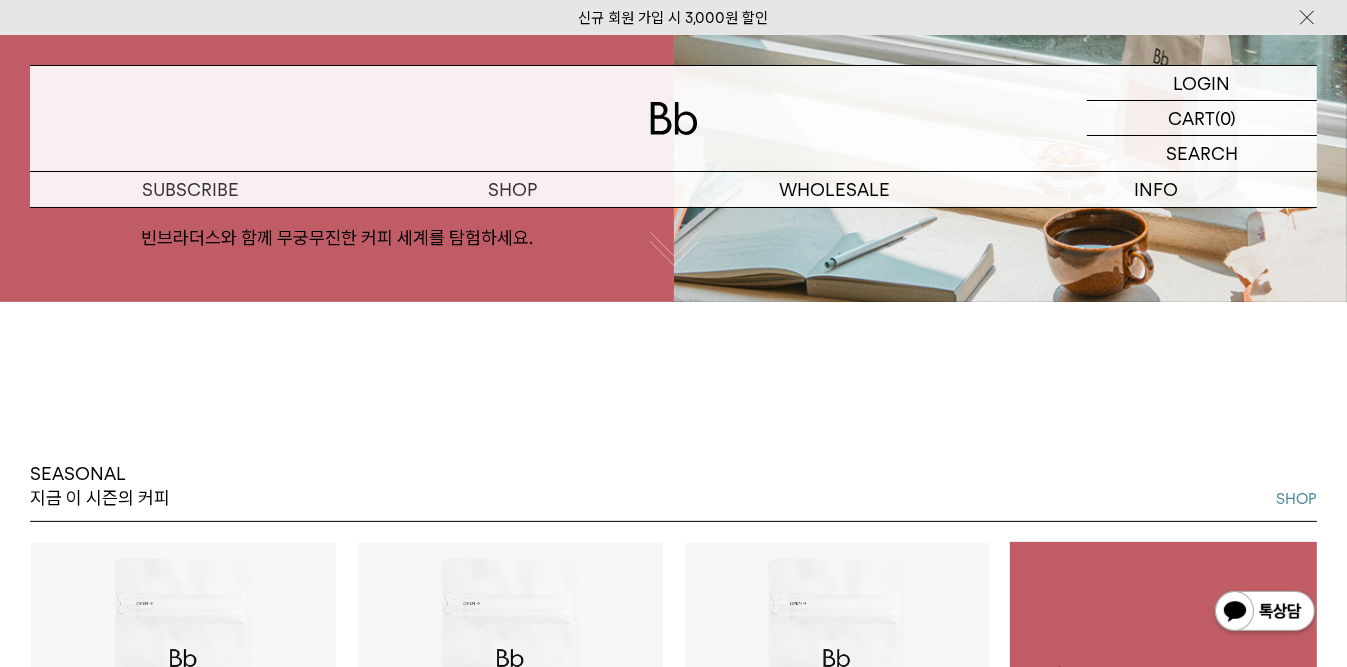 click at bounding box center (1265, 613) 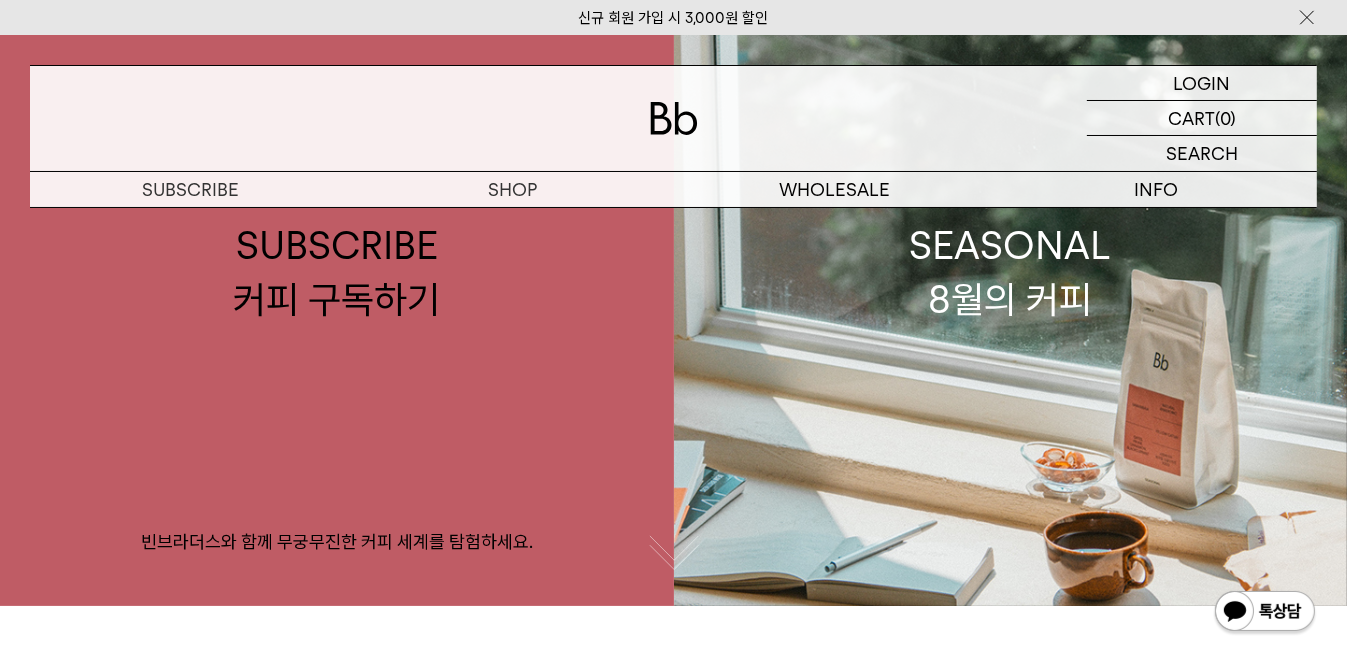 scroll, scrollTop: 0, scrollLeft: 0, axis: both 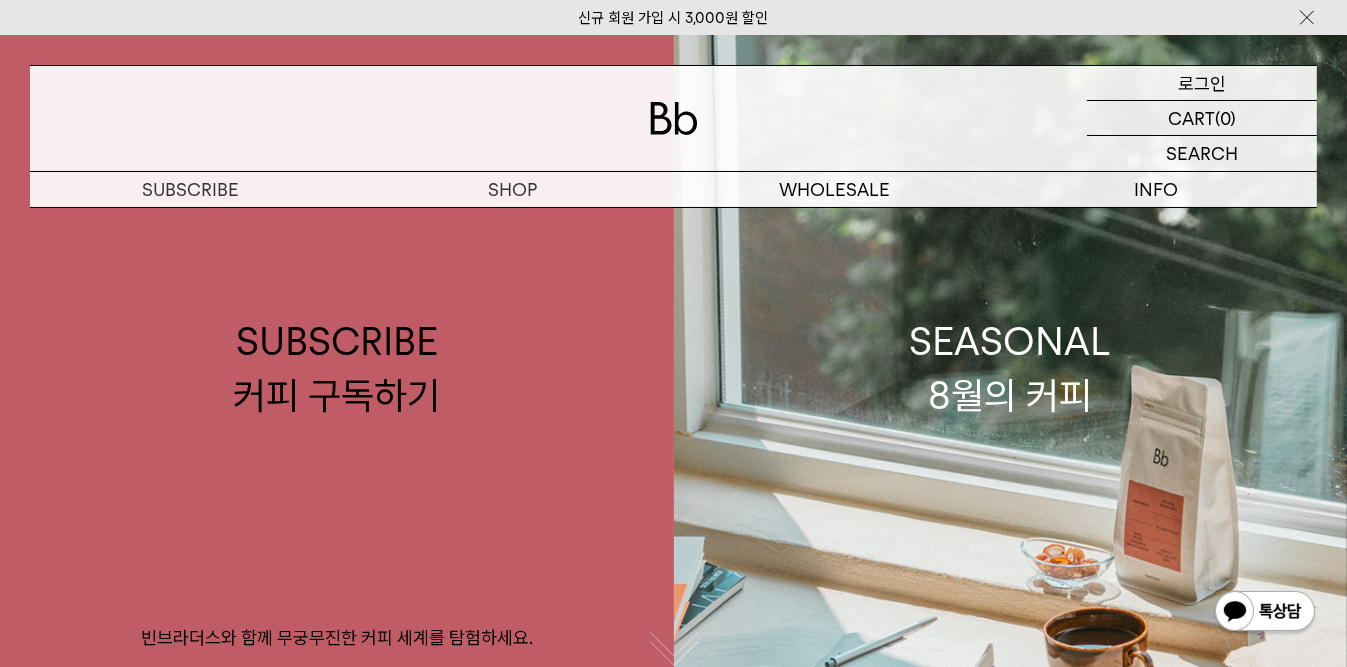 click on "로그인" at bounding box center [1202, 83] 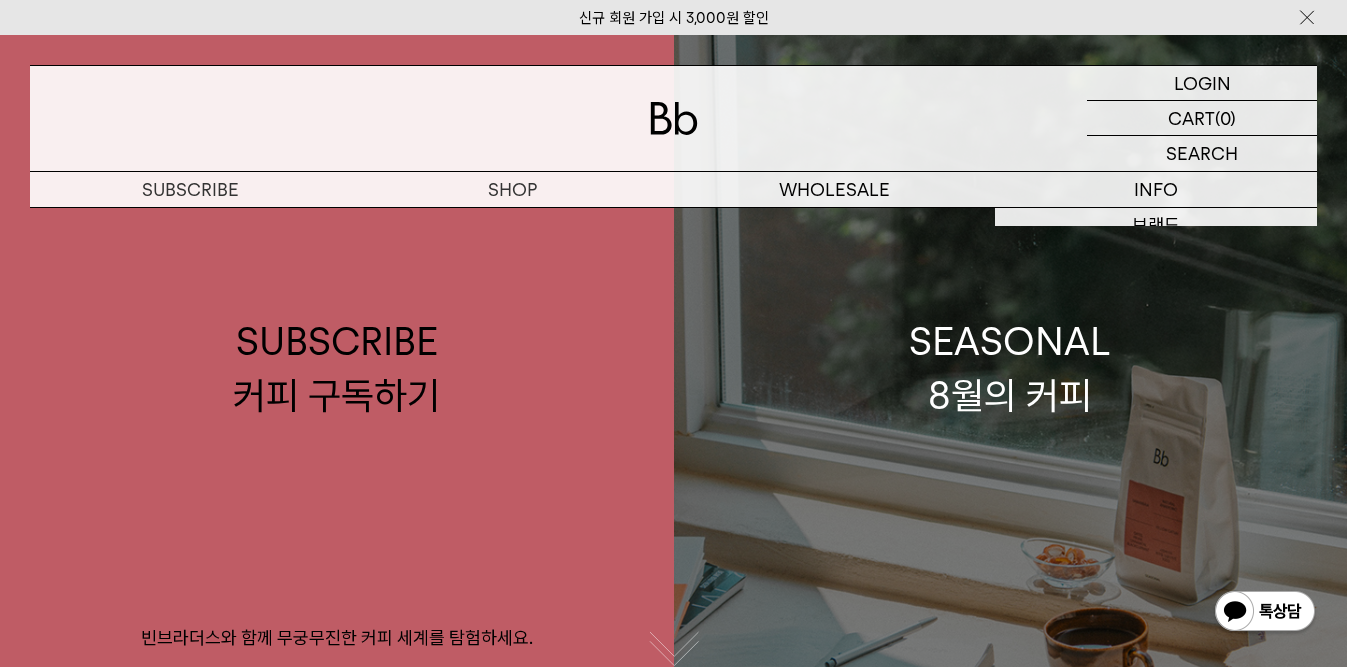 scroll, scrollTop: 0, scrollLeft: 0, axis: both 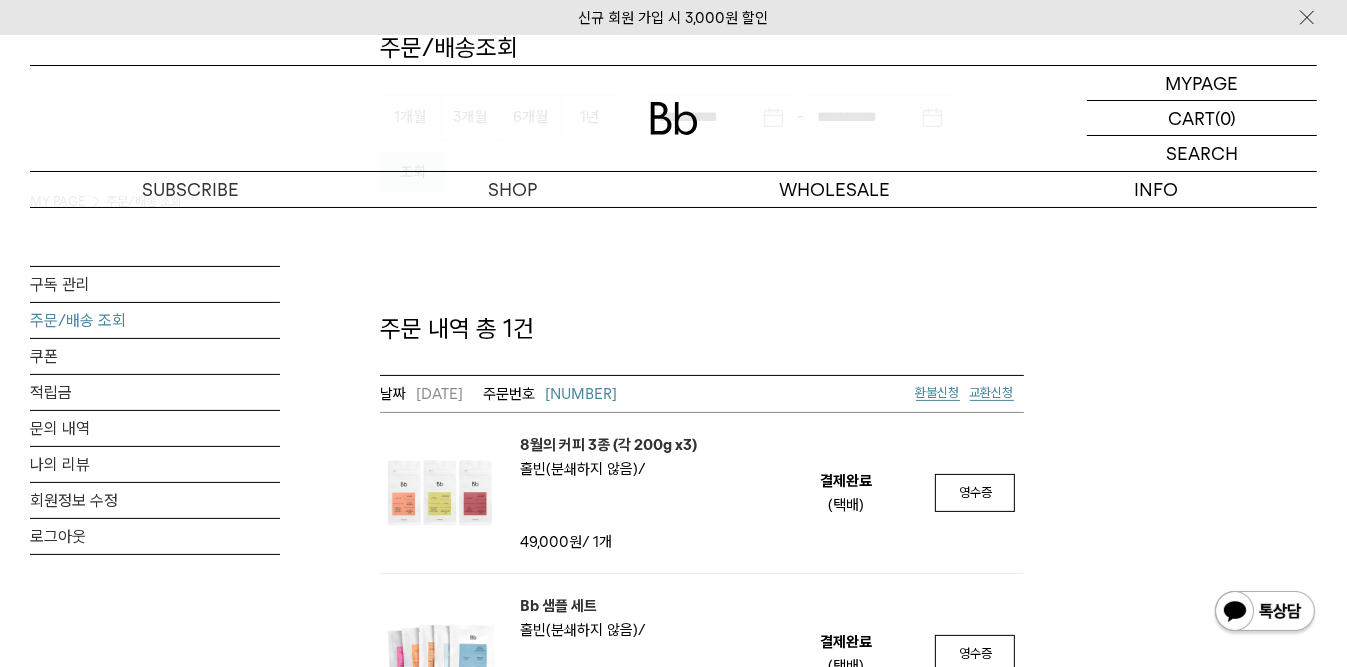 click on "주문/배송 조회" at bounding box center [155, 320] 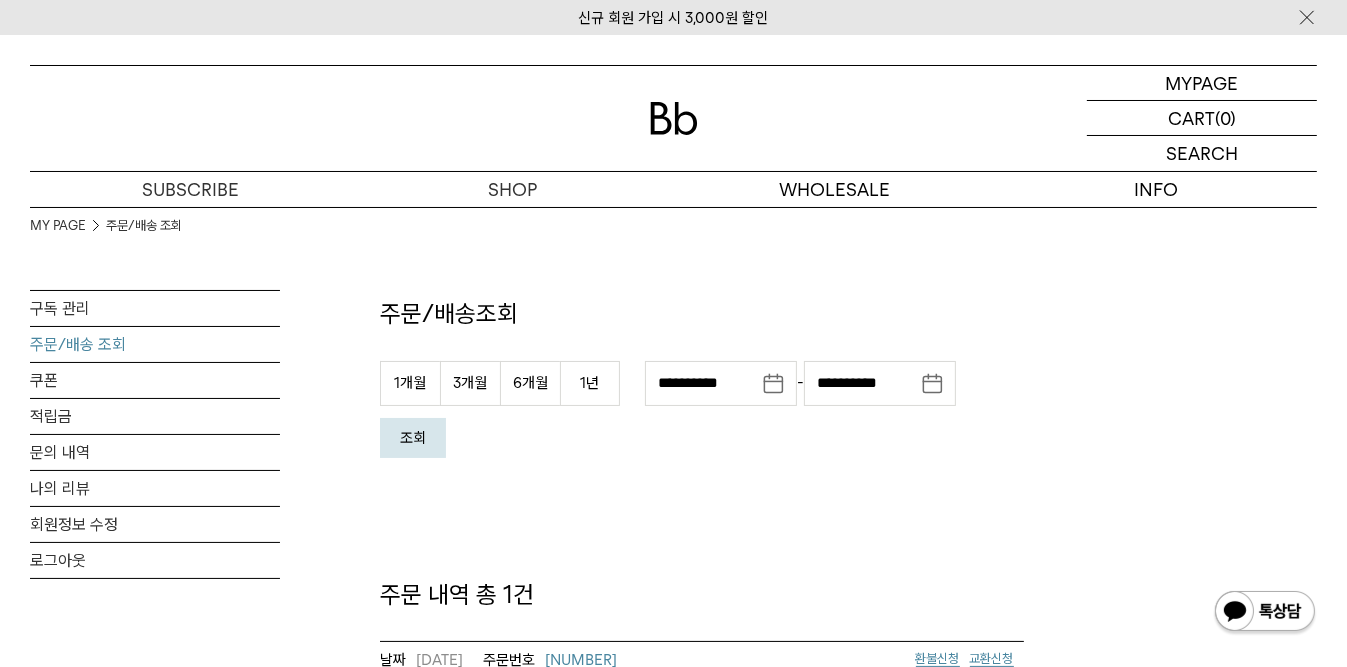 scroll, scrollTop: 0, scrollLeft: 0, axis: both 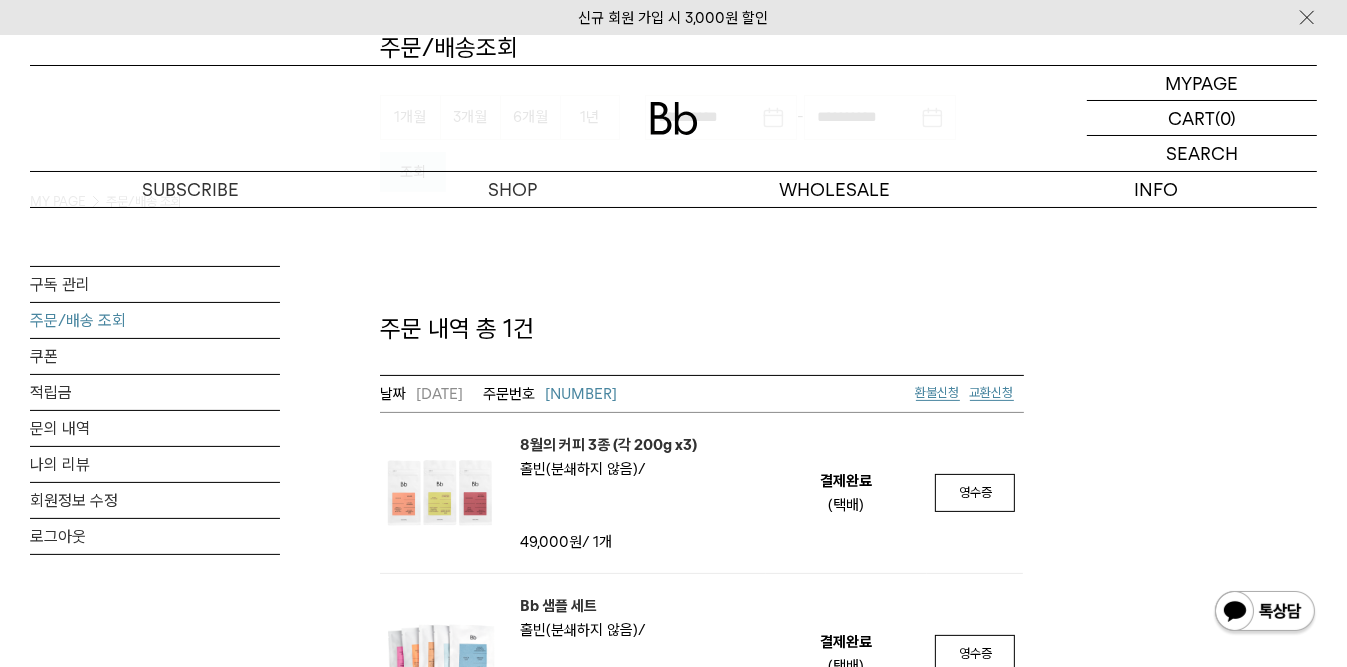 click on "[NUMBER]" at bounding box center [581, 394] 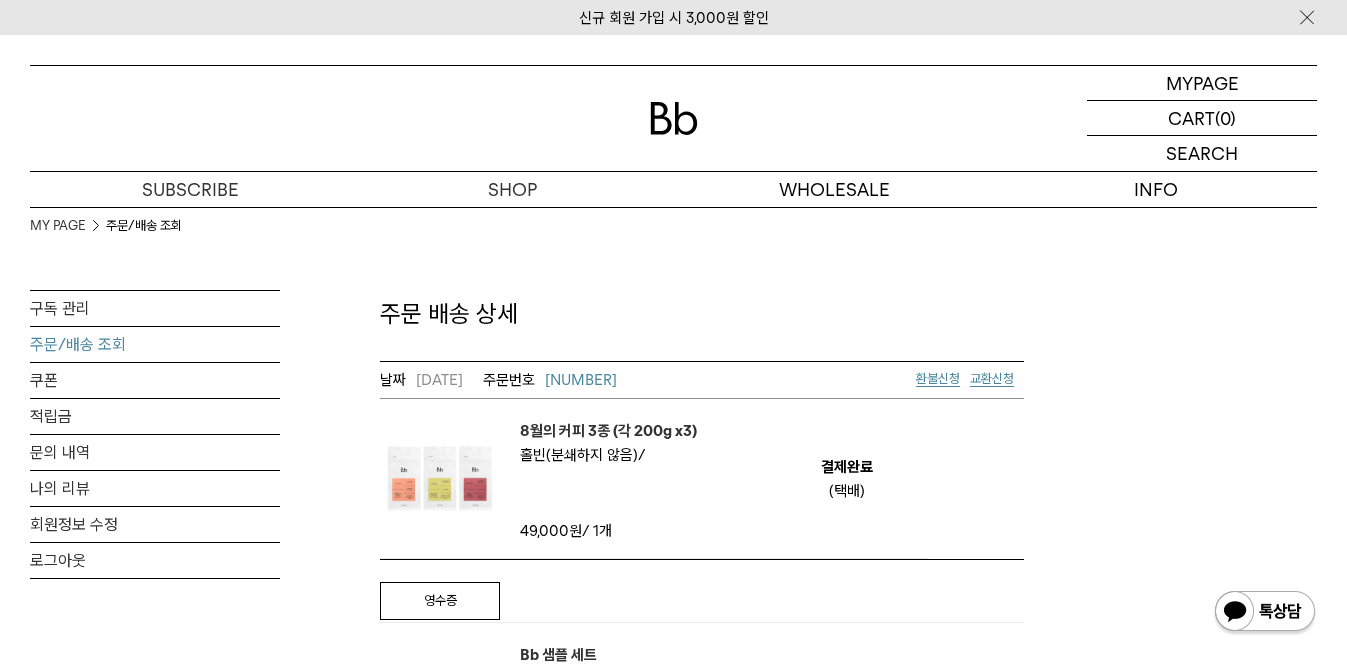 scroll, scrollTop: 0, scrollLeft: 0, axis: both 